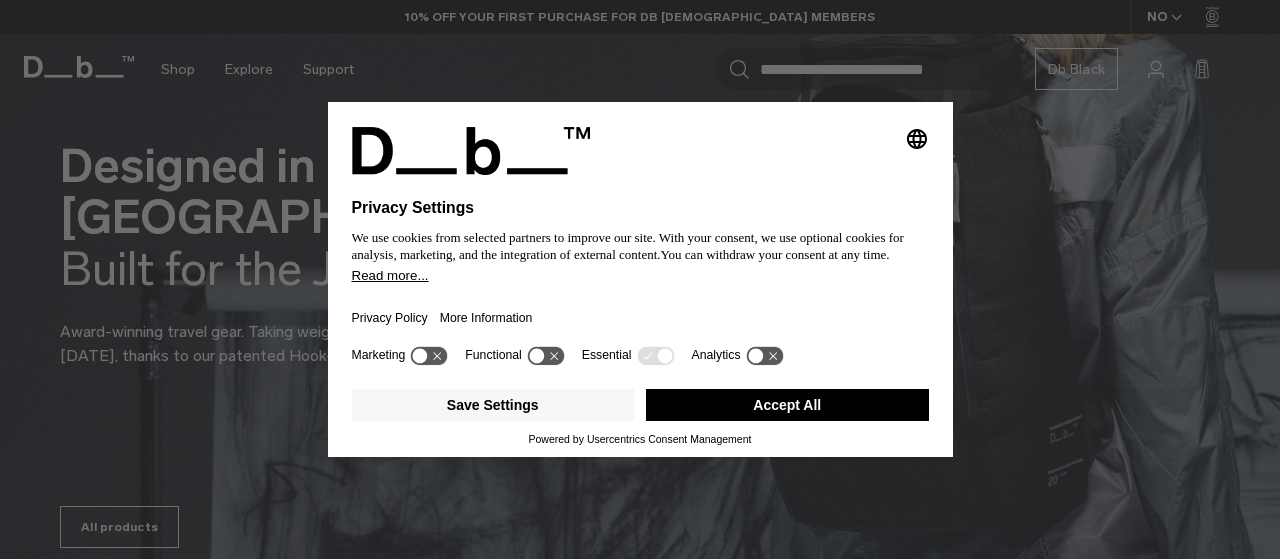 scroll, scrollTop: 100, scrollLeft: 0, axis: vertical 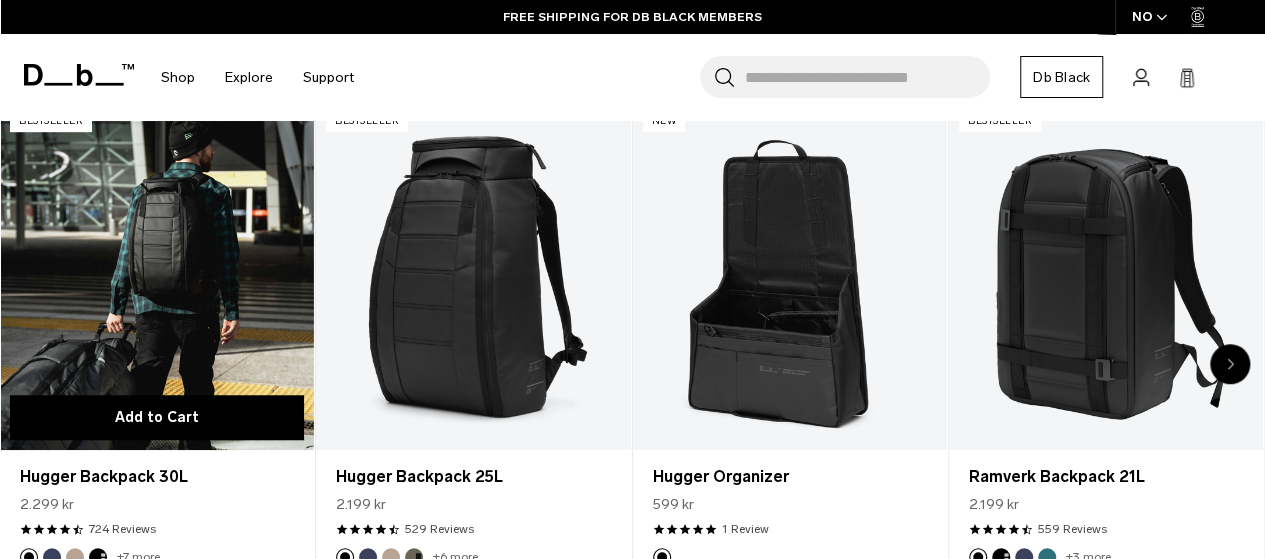 click on "Add to Cart" at bounding box center (157, 417) 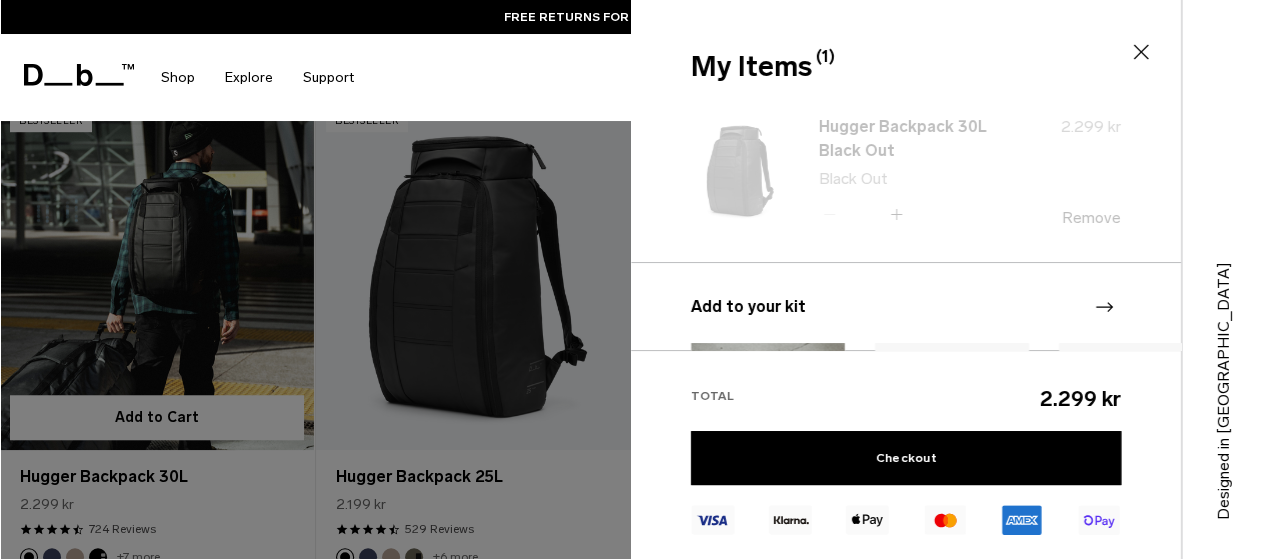 click at bounding box center [632, 279] 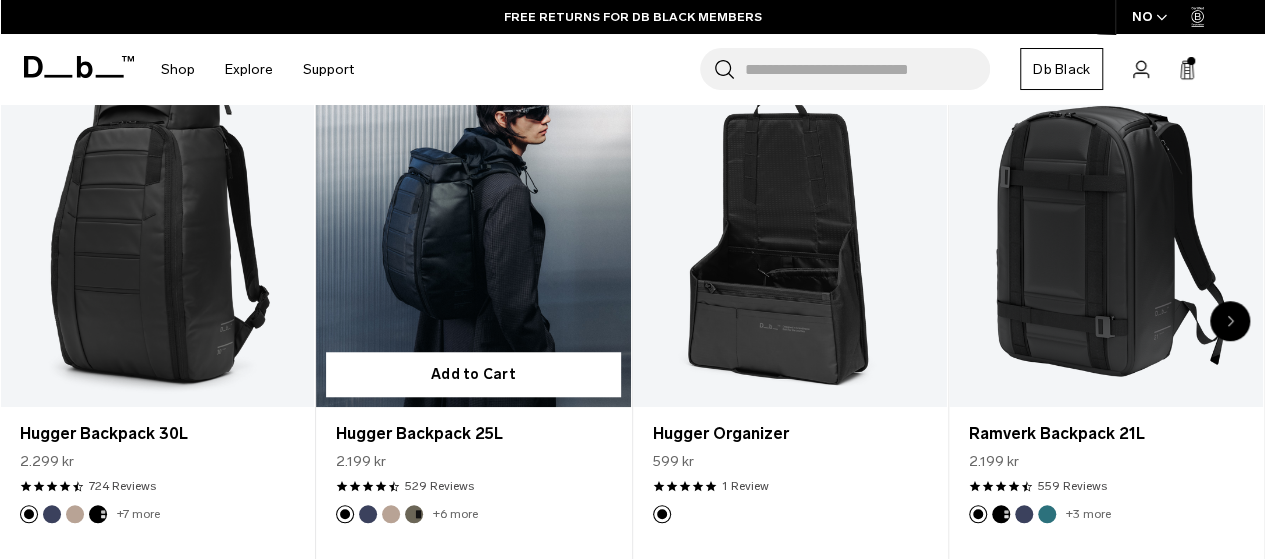scroll, scrollTop: 700, scrollLeft: 0, axis: vertical 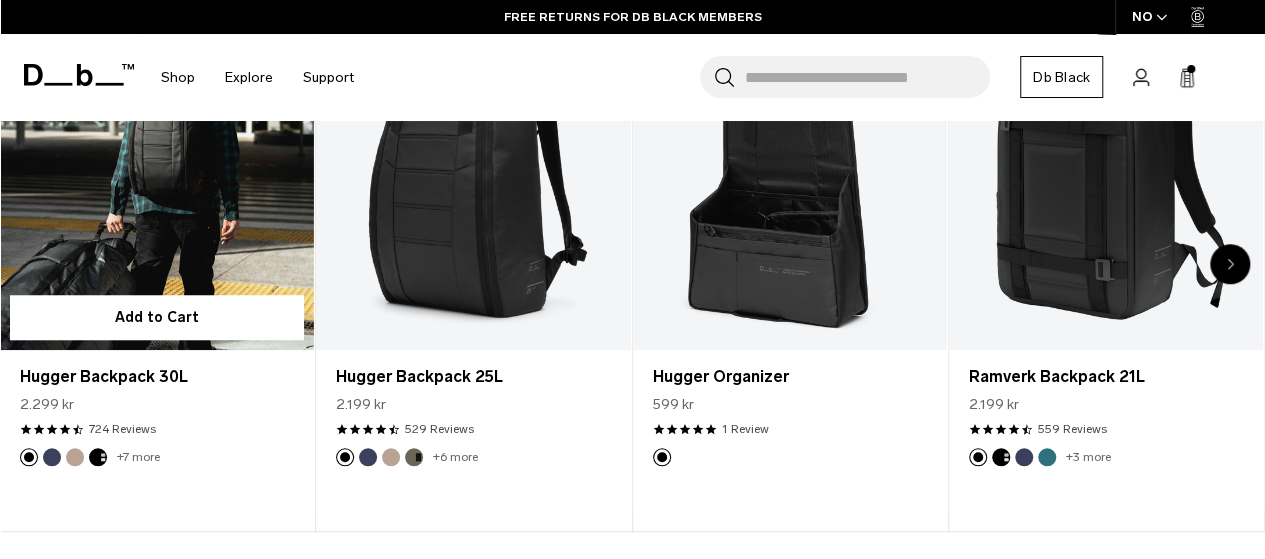 click at bounding box center [157, 175] 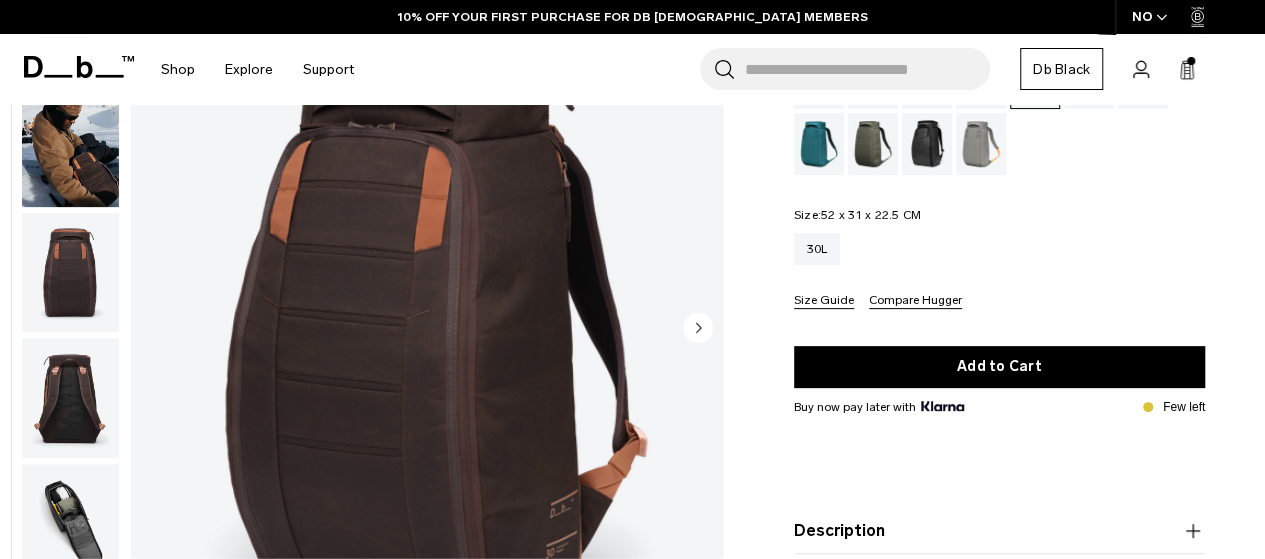 scroll, scrollTop: 100, scrollLeft: 0, axis: vertical 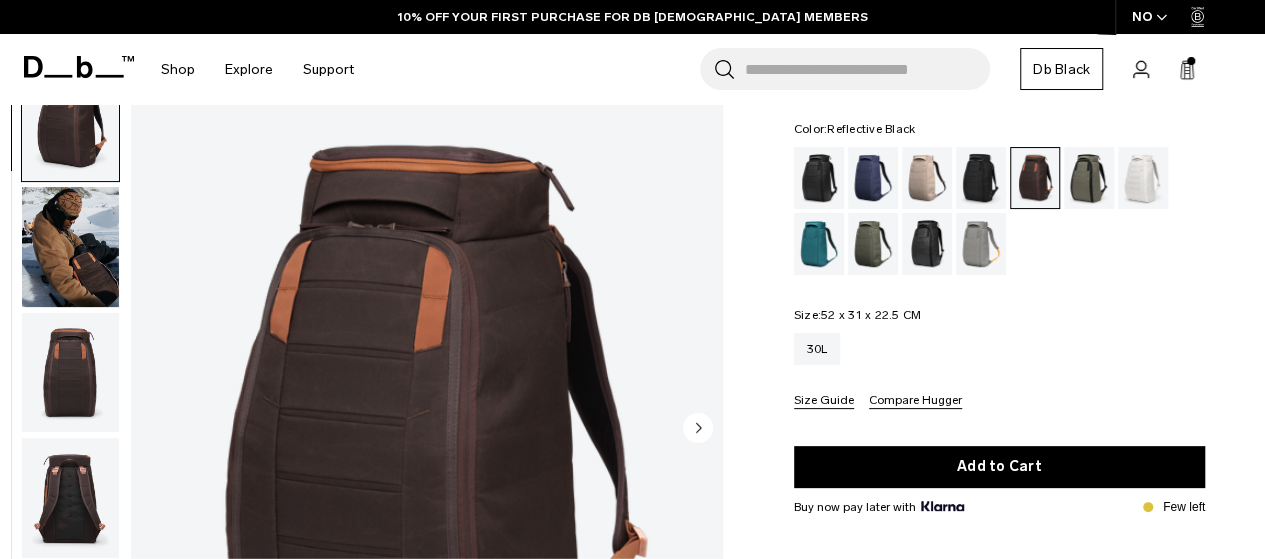 click at bounding box center (873, 178) 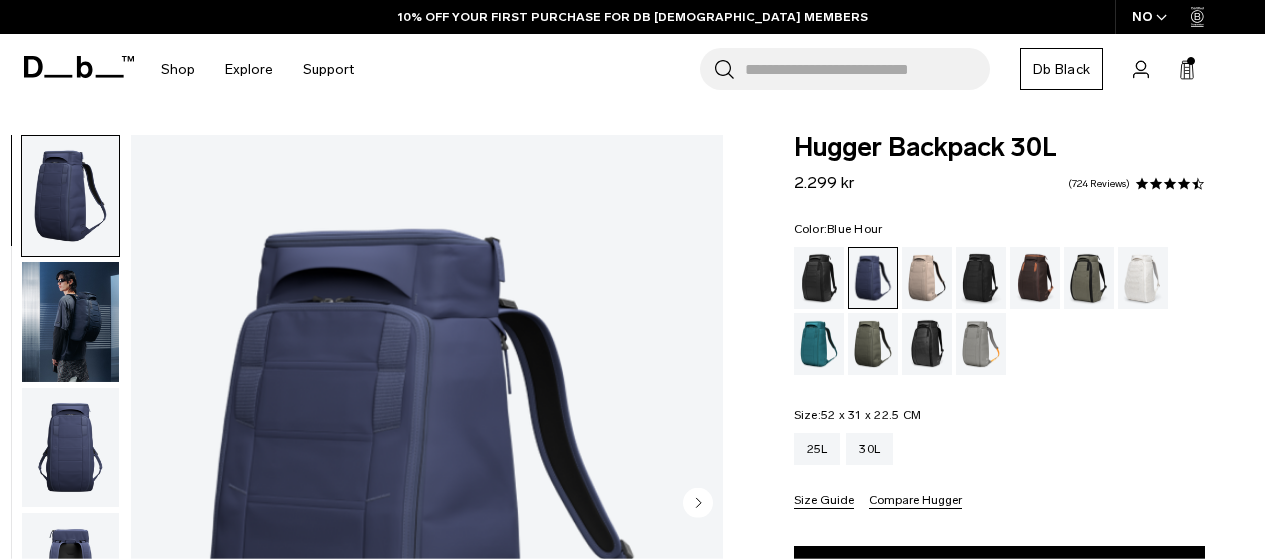 scroll, scrollTop: 0, scrollLeft: 0, axis: both 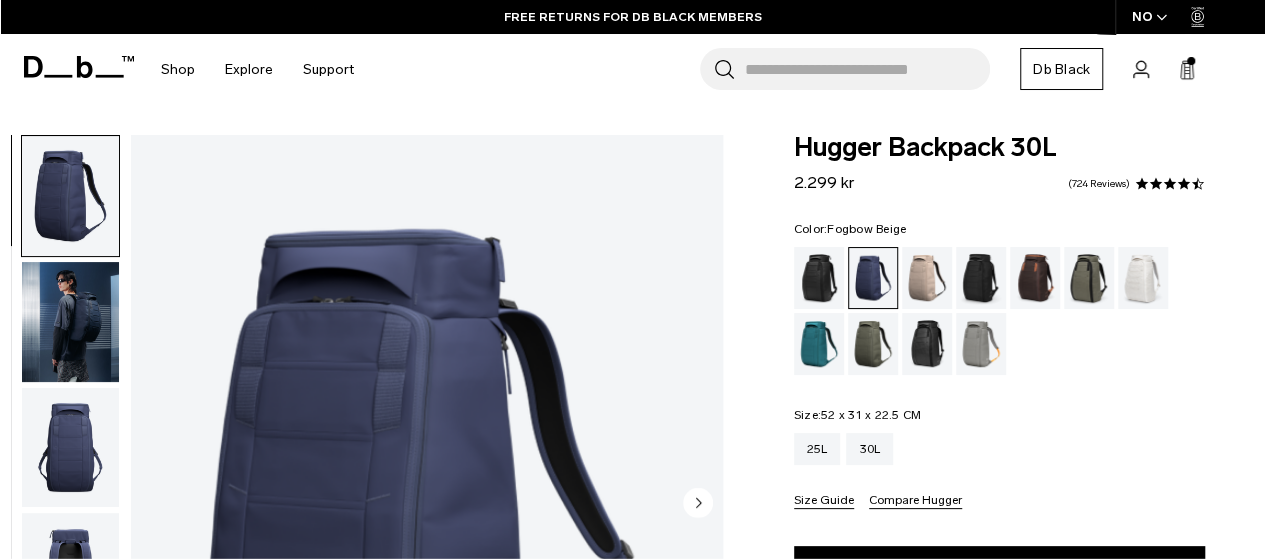 click at bounding box center [927, 278] 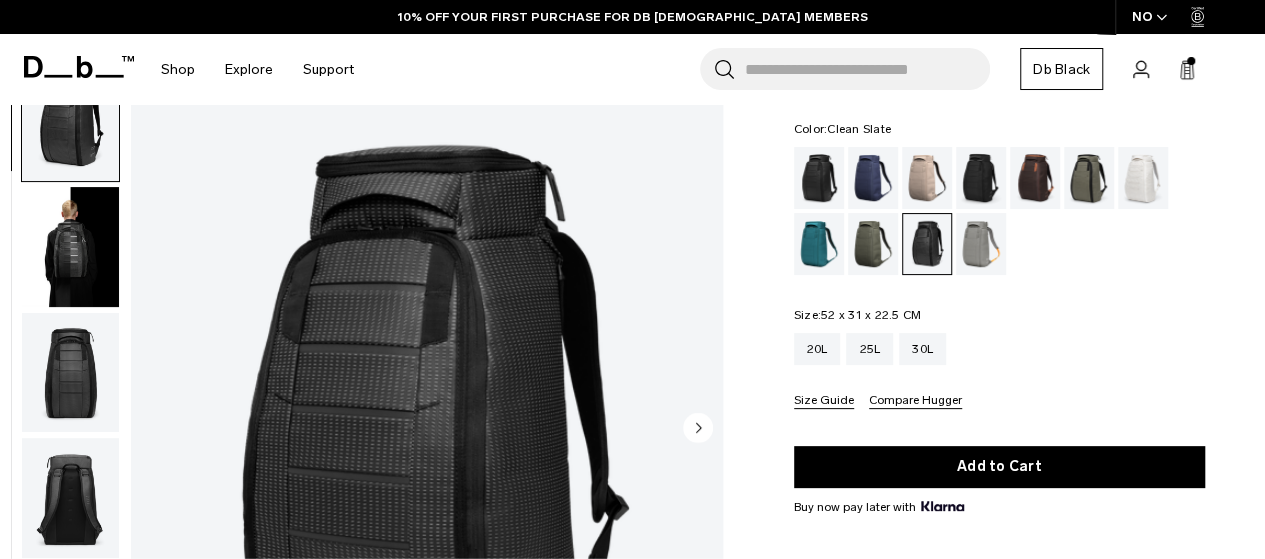 scroll, scrollTop: 100, scrollLeft: 0, axis: vertical 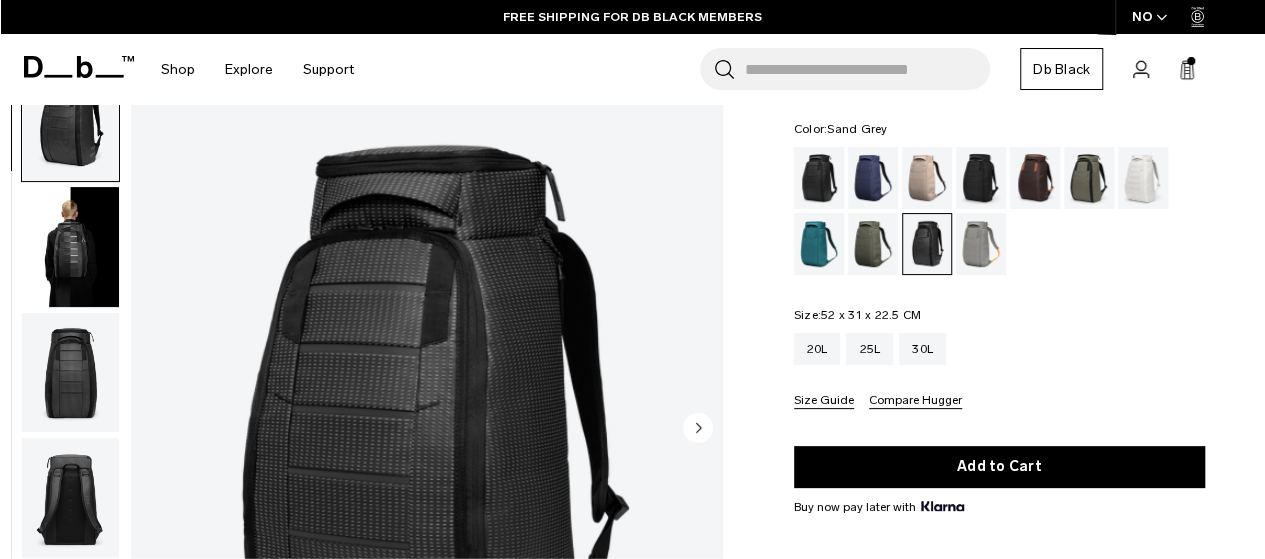 click at bounding box center [981, 244] 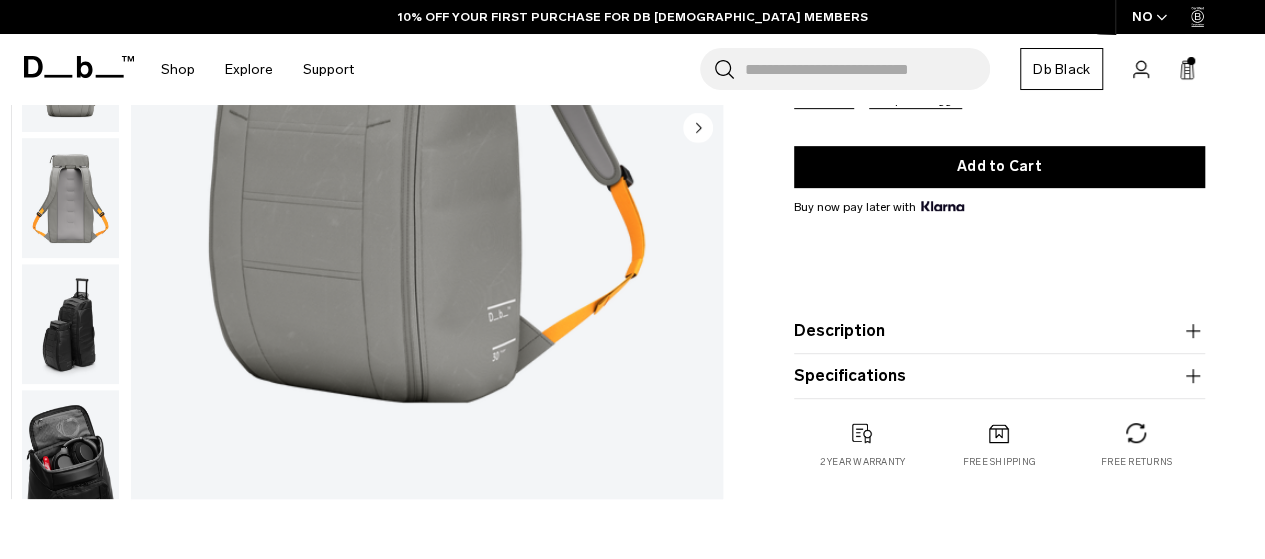 scroll, scrollTop: 0, scrollLeft: 0, axis: both 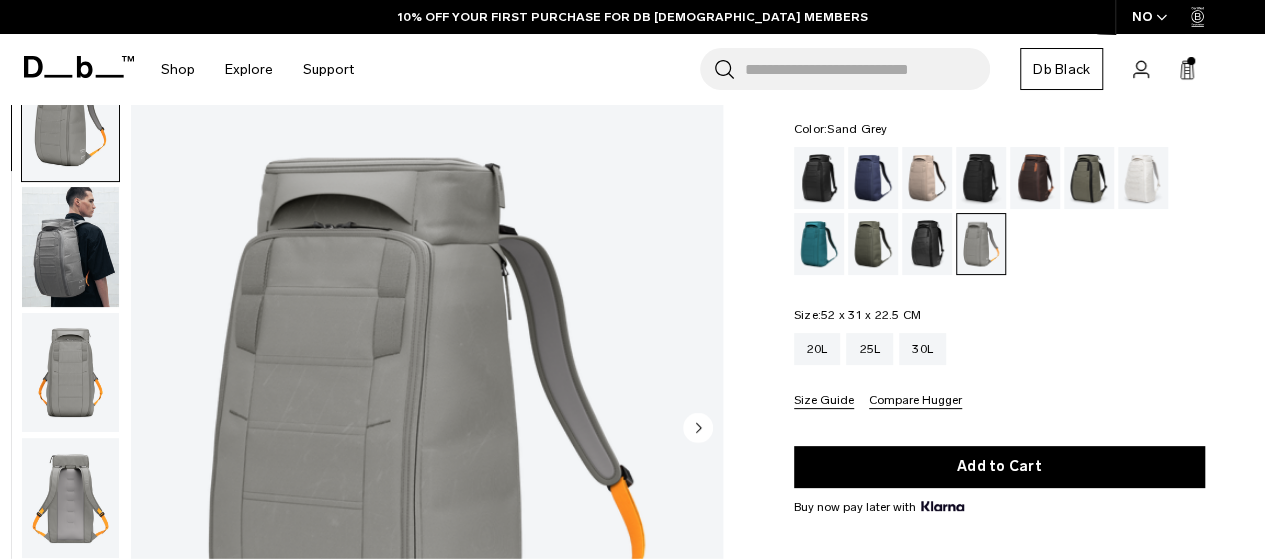 click at bounding box center [927, 244] 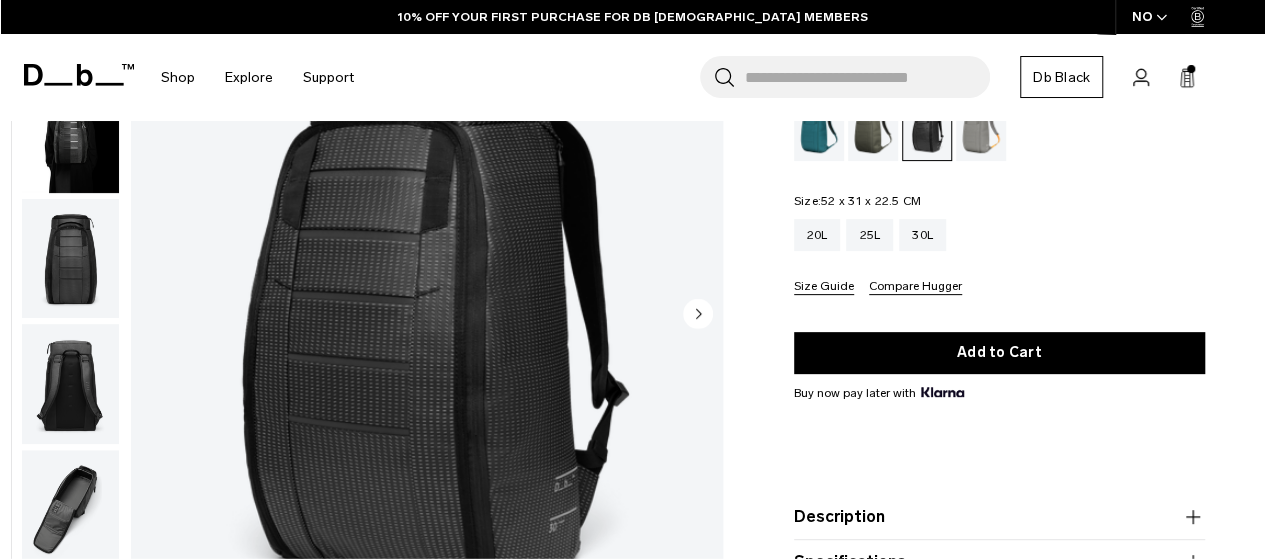 scroll, scrollTop: 506, scrollLeft: 0, axis: vertical 